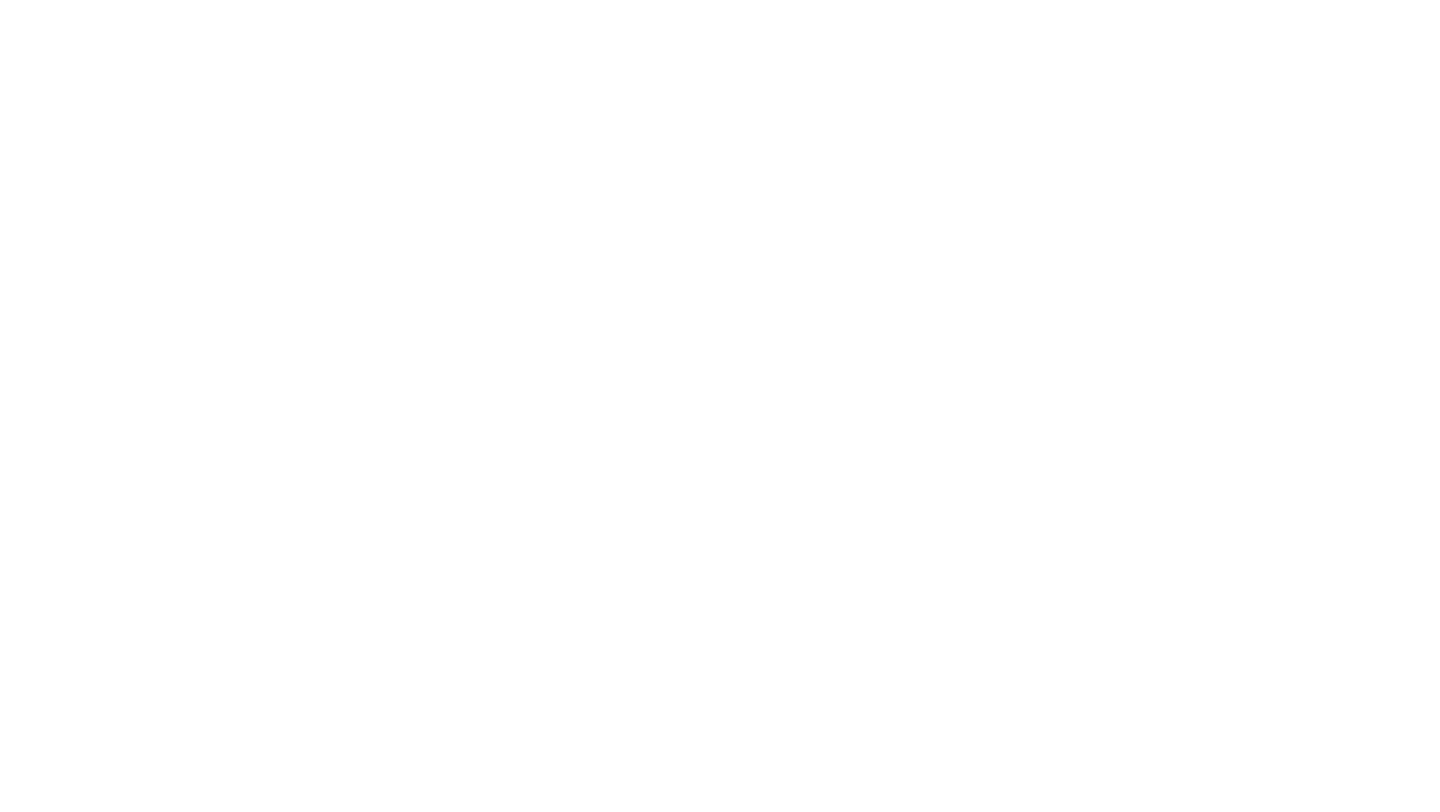 scroll, scrollTop: 0, scrollLeft: 0, axis: both 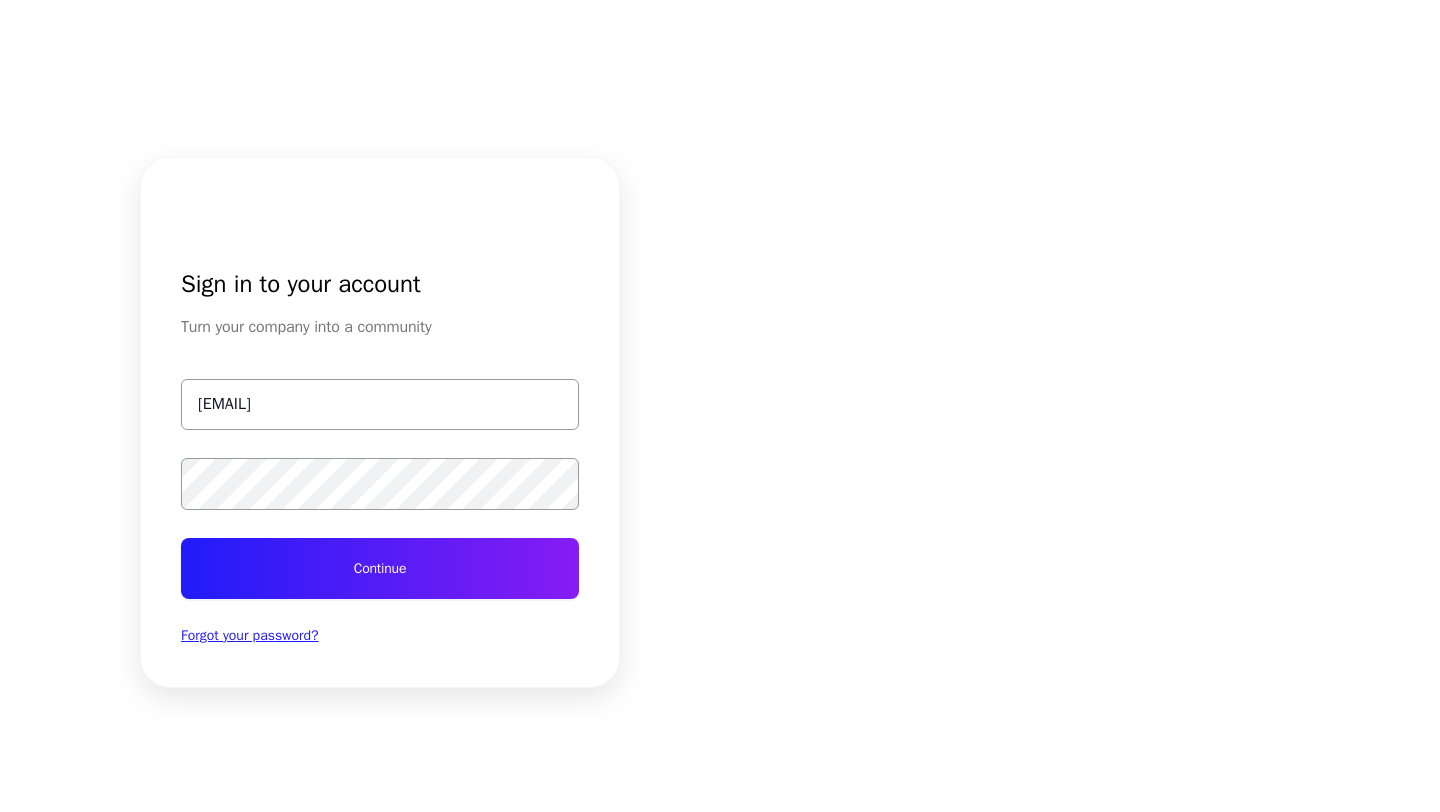 click on "Continue" at bounding box center (380, 568) 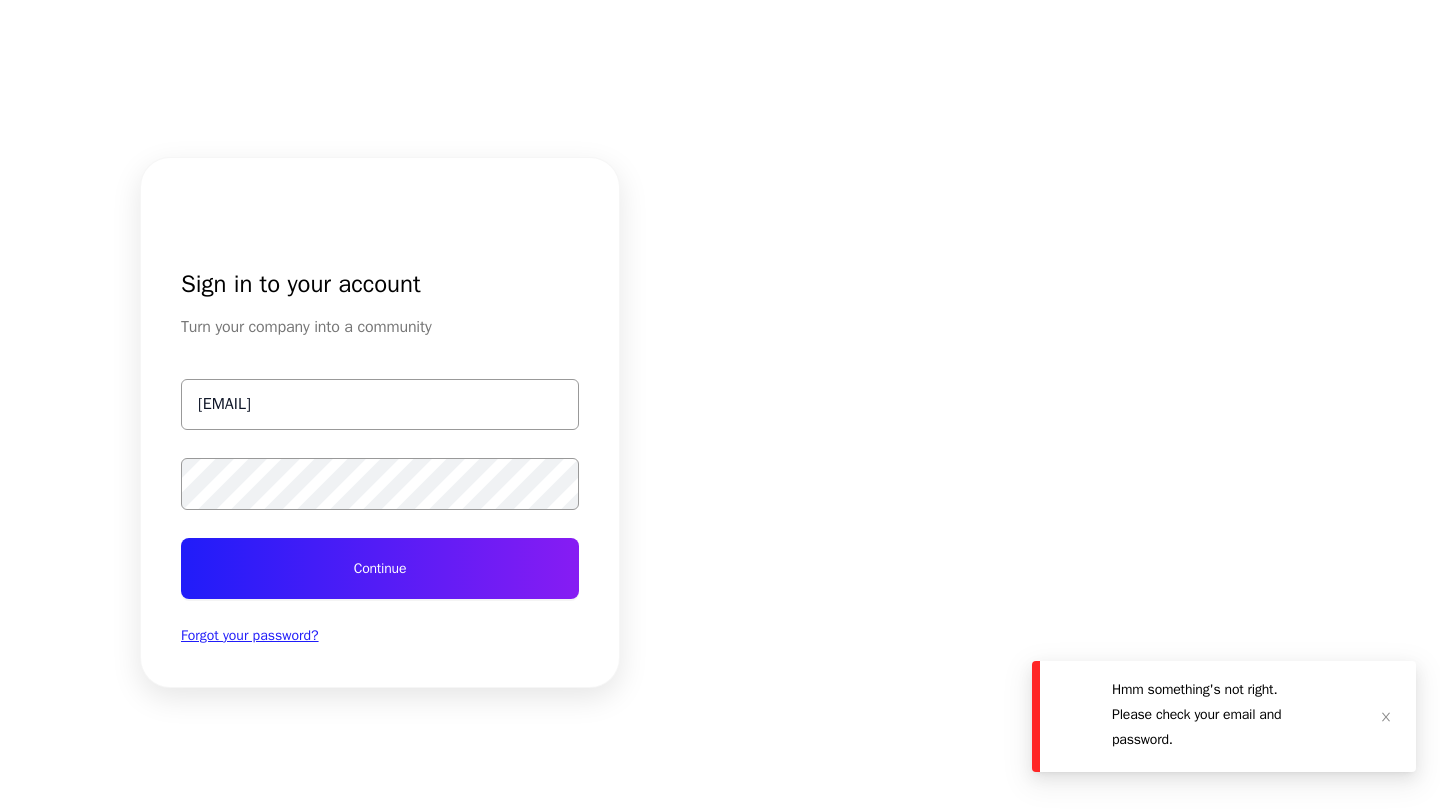 click on "Sign in to your account Turn your company into a community [EMAIL] Continue Forgot your password?" at bounding box center [380, 422] 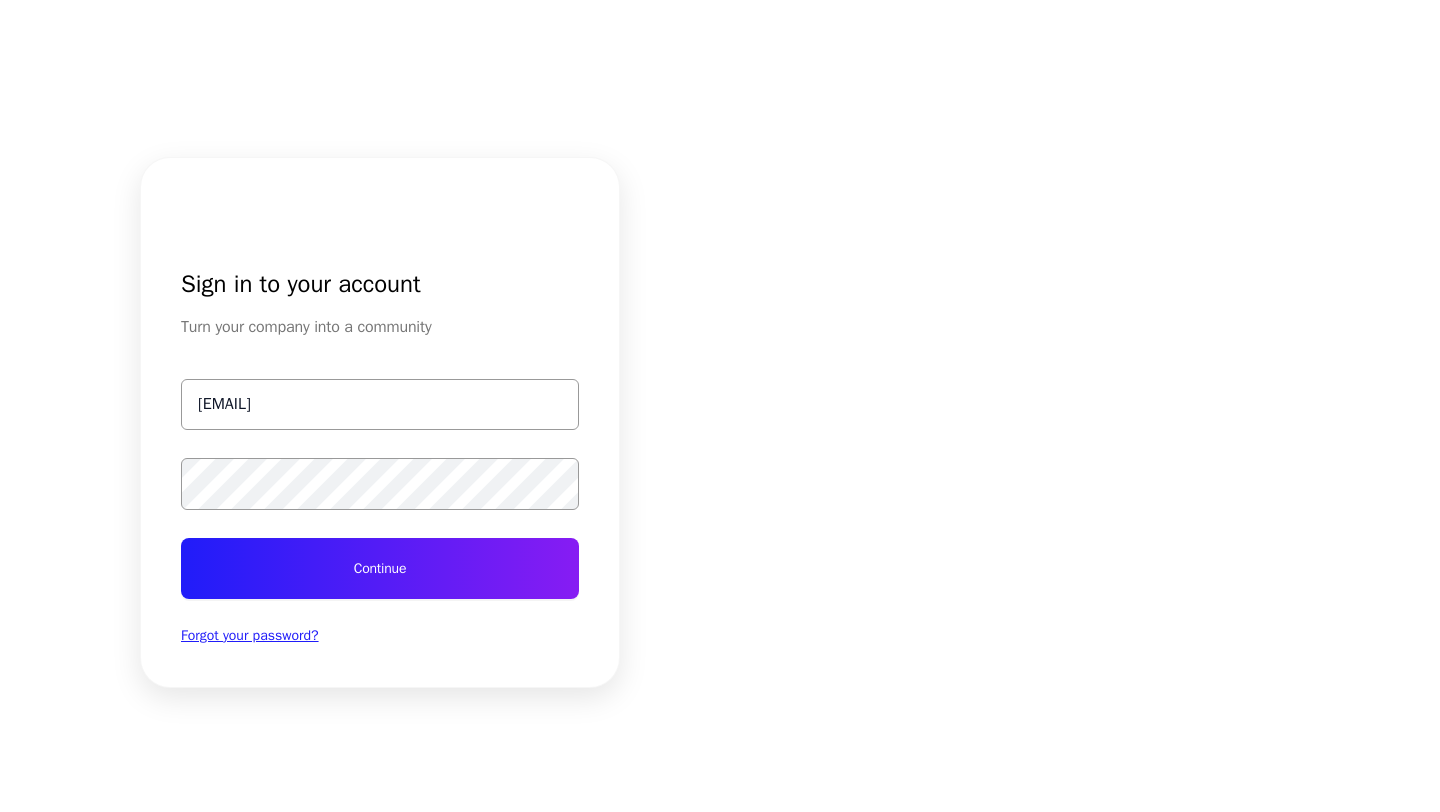 type on "test@getspokn.com" 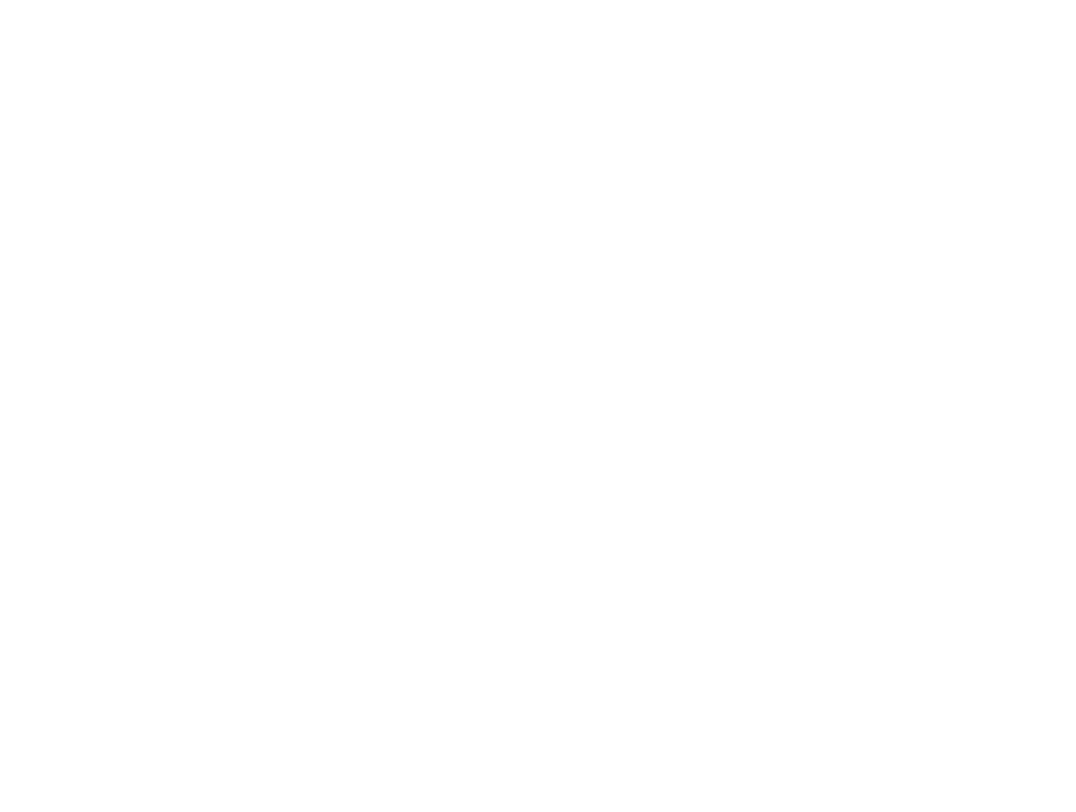 scroll, scrollTop: 0, scrollLeft: 0, axis: both 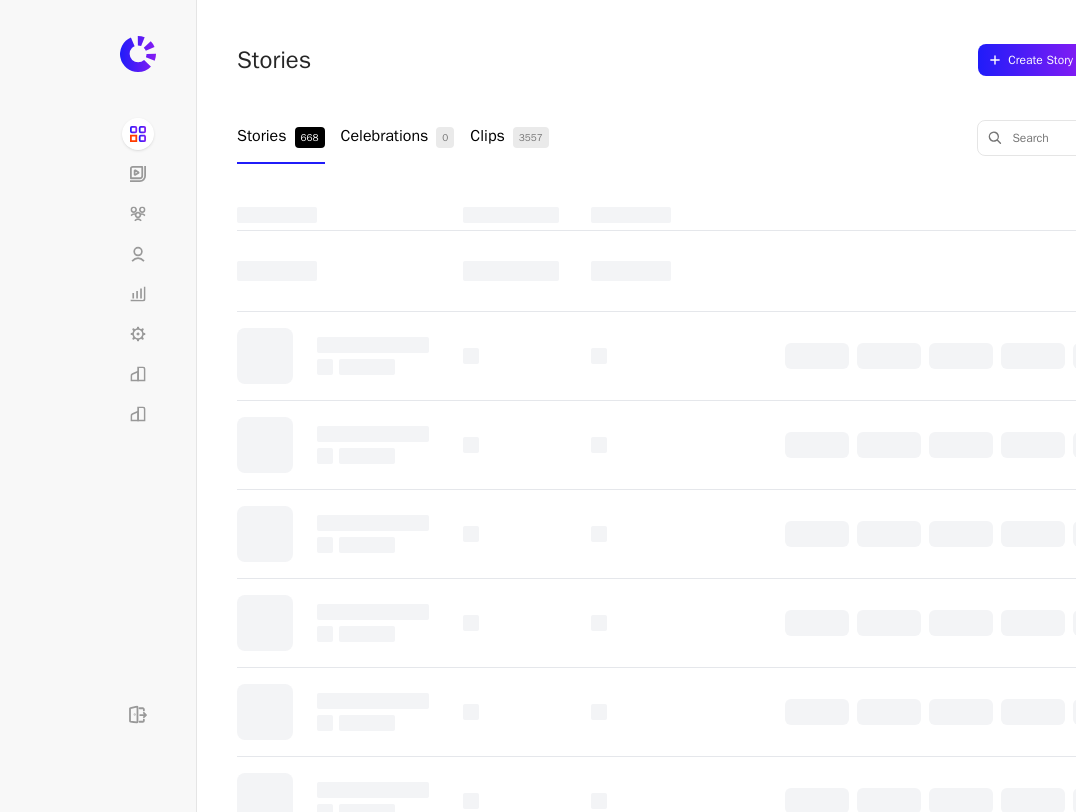 click 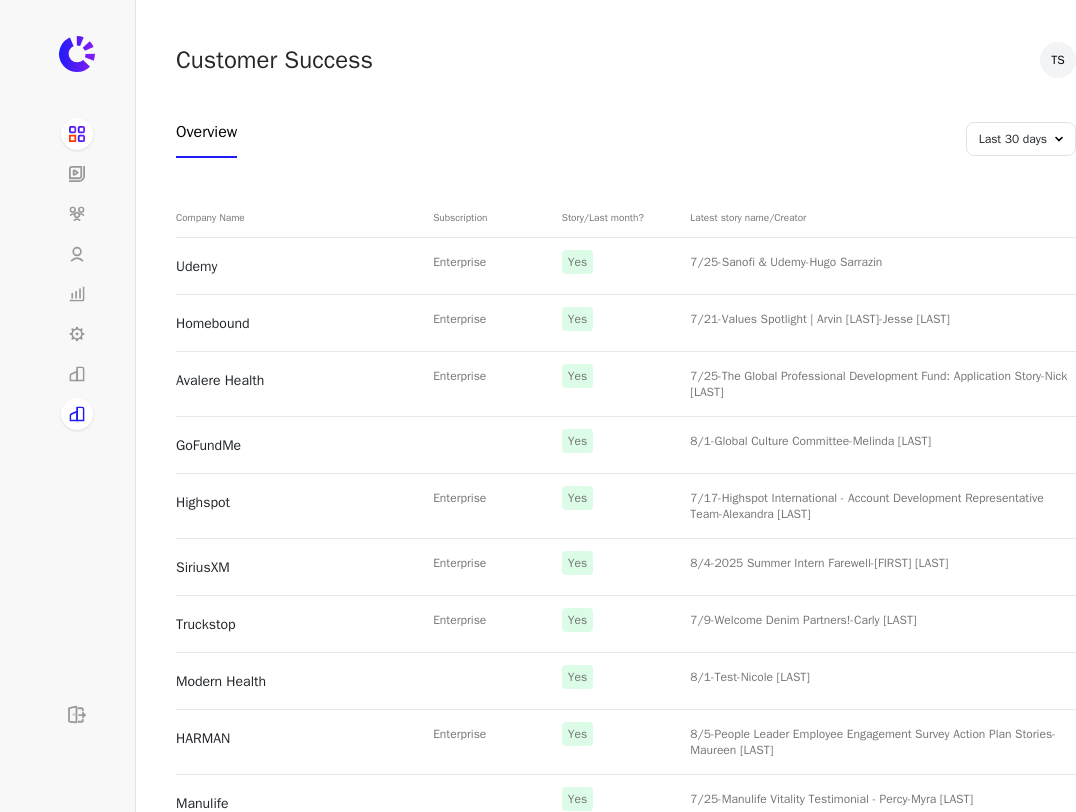 scroll, scrollTop: 0, scrollLeft: 0, axis: both 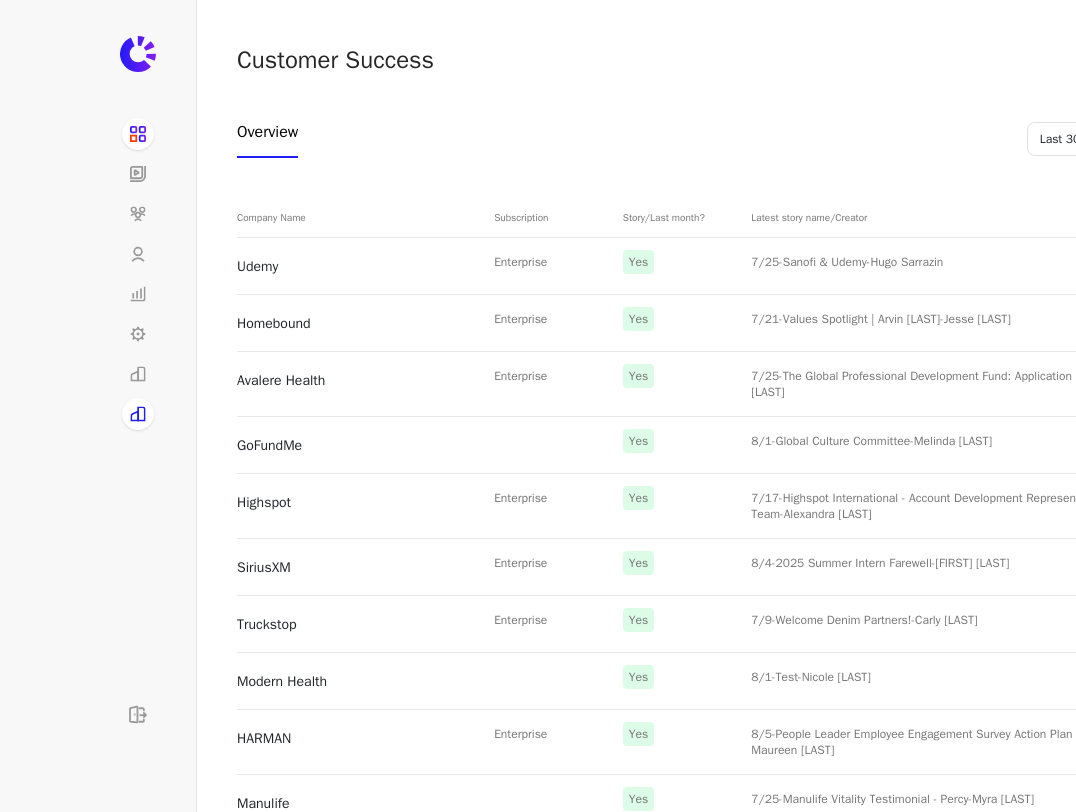 click 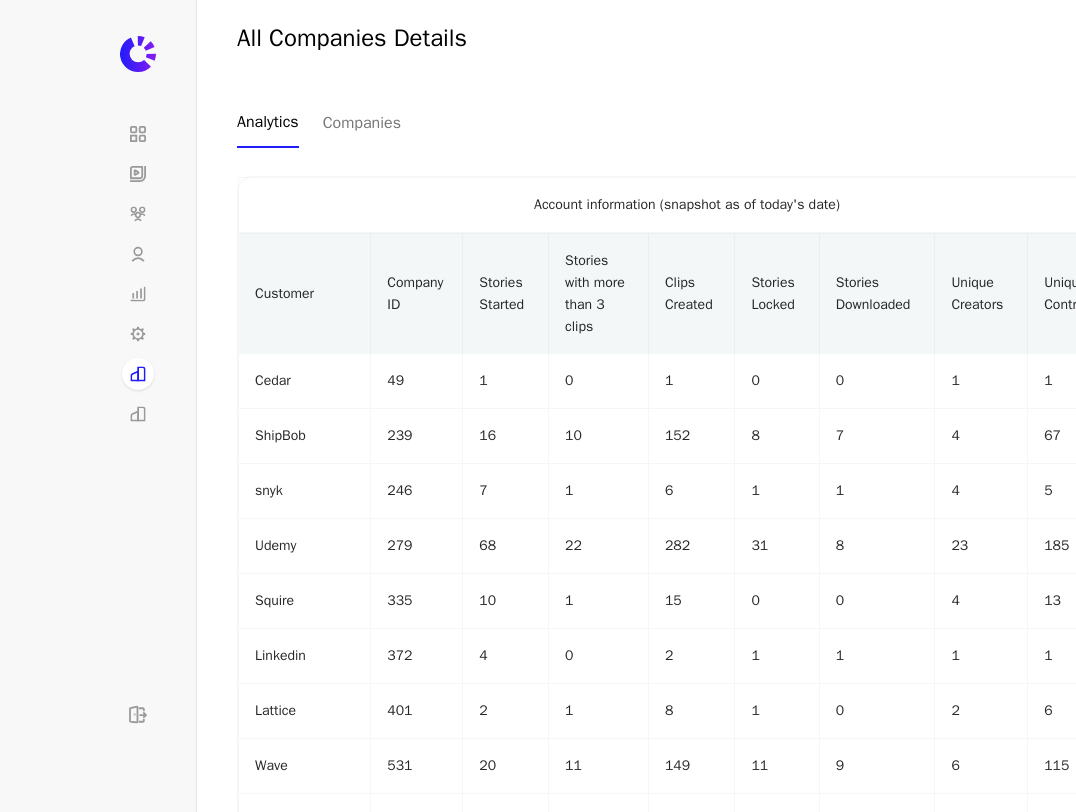 click on "Stories Report" at bounding box center (138, 414) 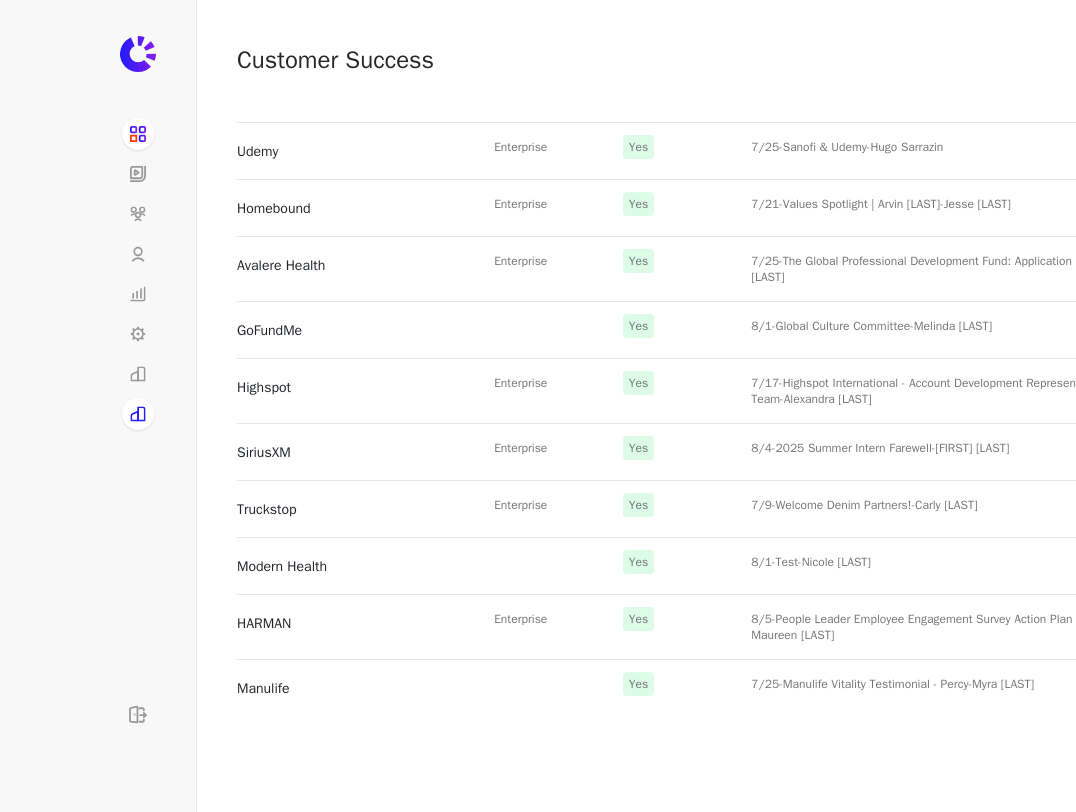 scroll, scrollTop: 115, scrollLeft: 0, axis: vertical 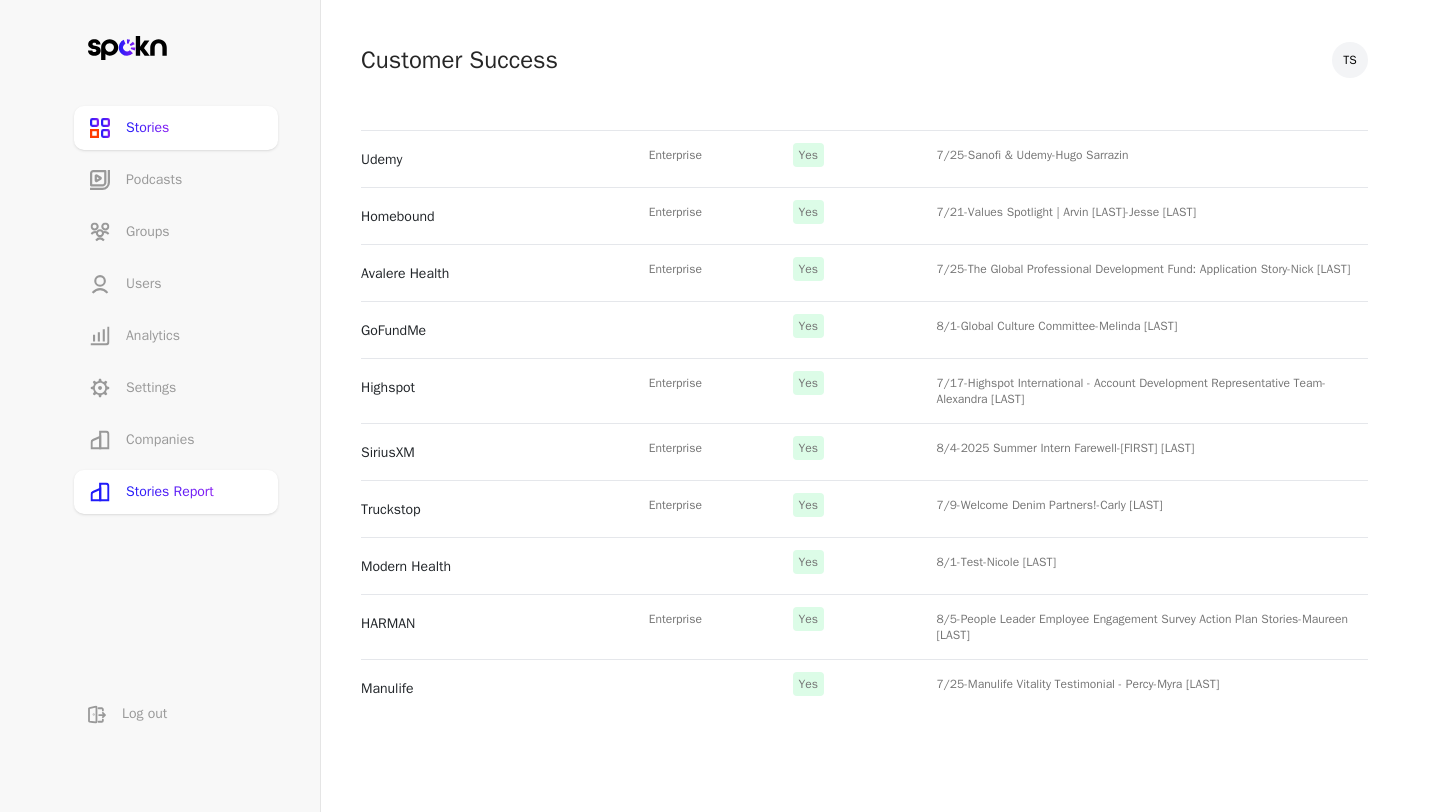 click on "Companies" at bounding box center (176, 440) 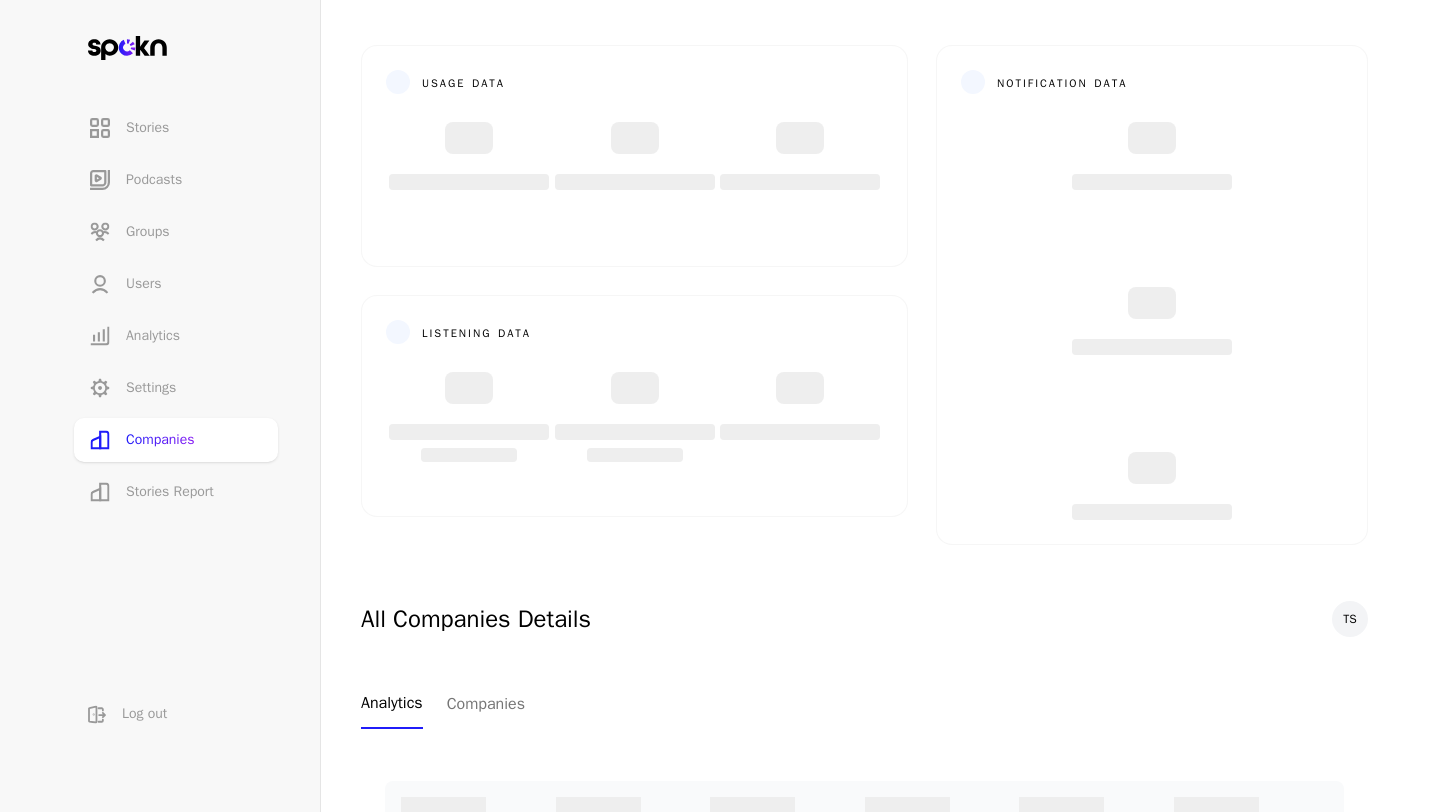 scroll, scrollTop: 157, scrollLeft: 0, axis: vertical 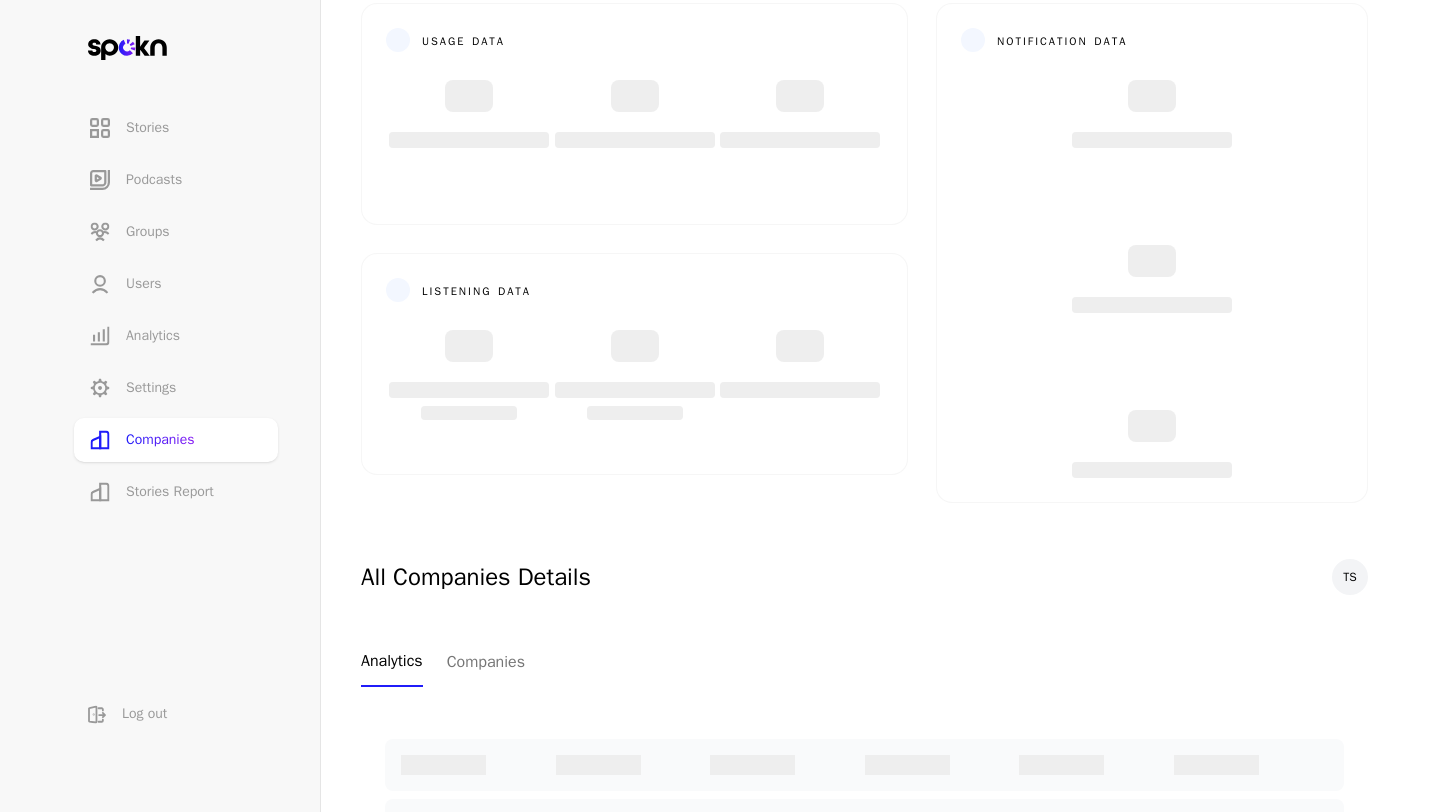 click on "Companies" at bounding box center [486, 662] 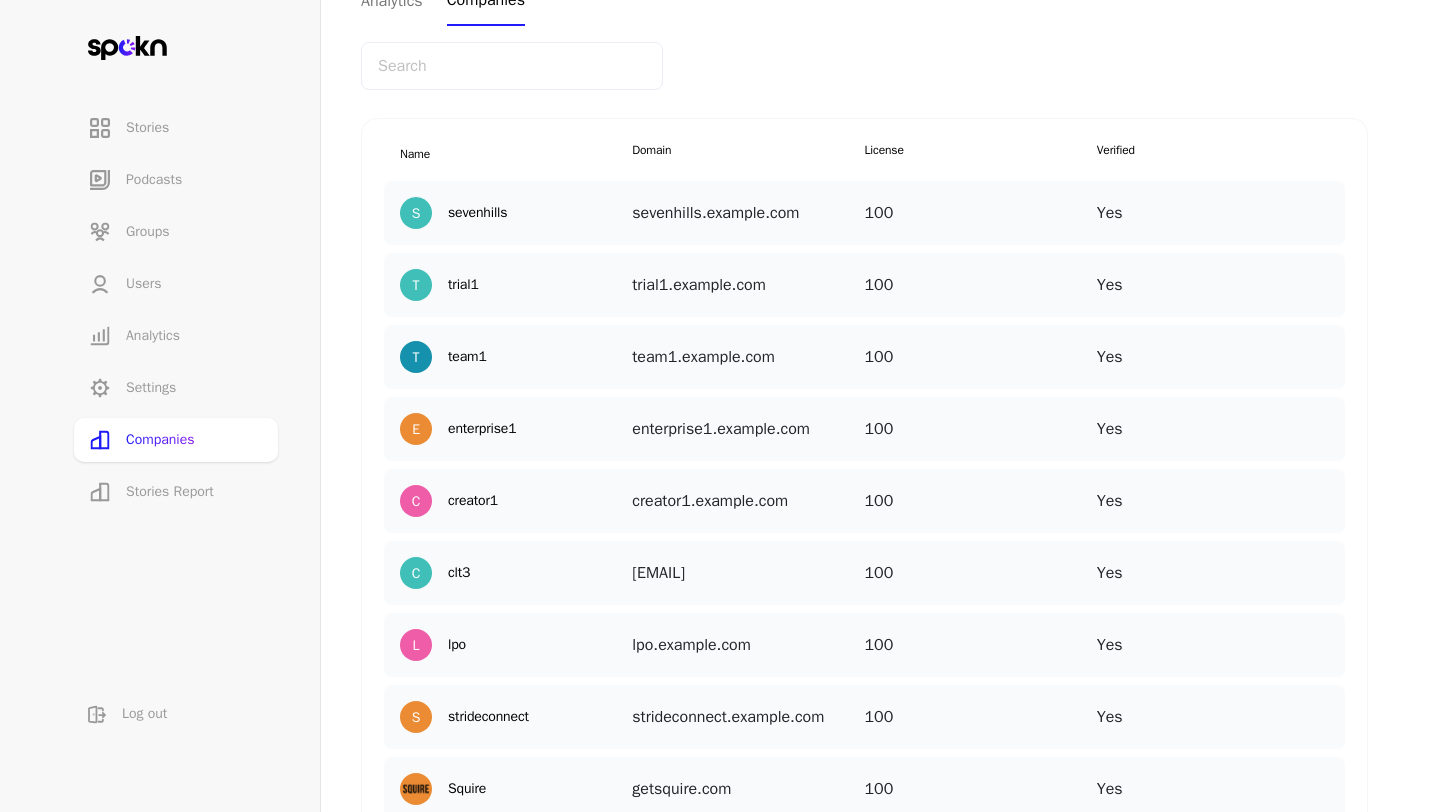 scroll, scrollTop: 690, scrollLeft: 0, axis: vertical 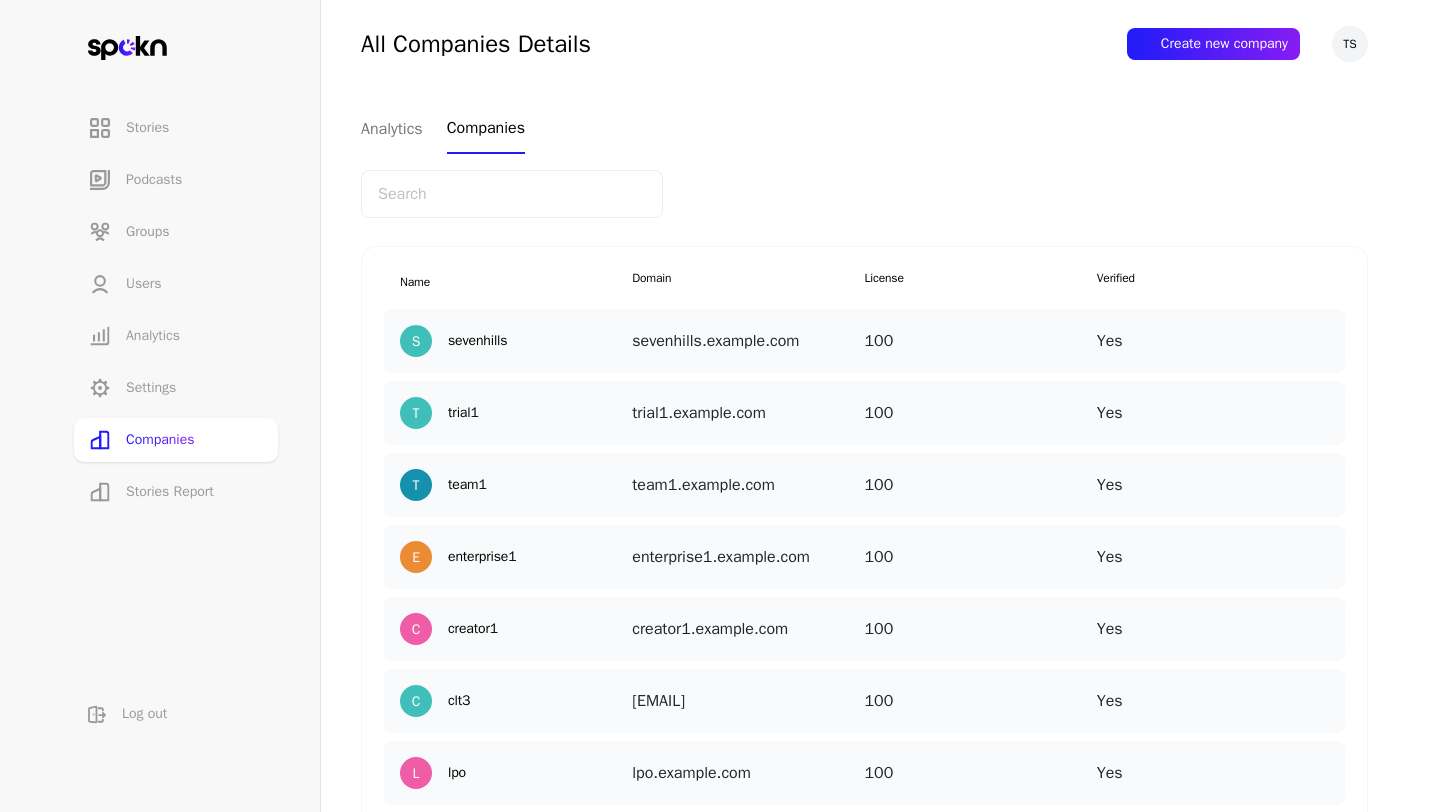 click at bounding box center [1325, 325] 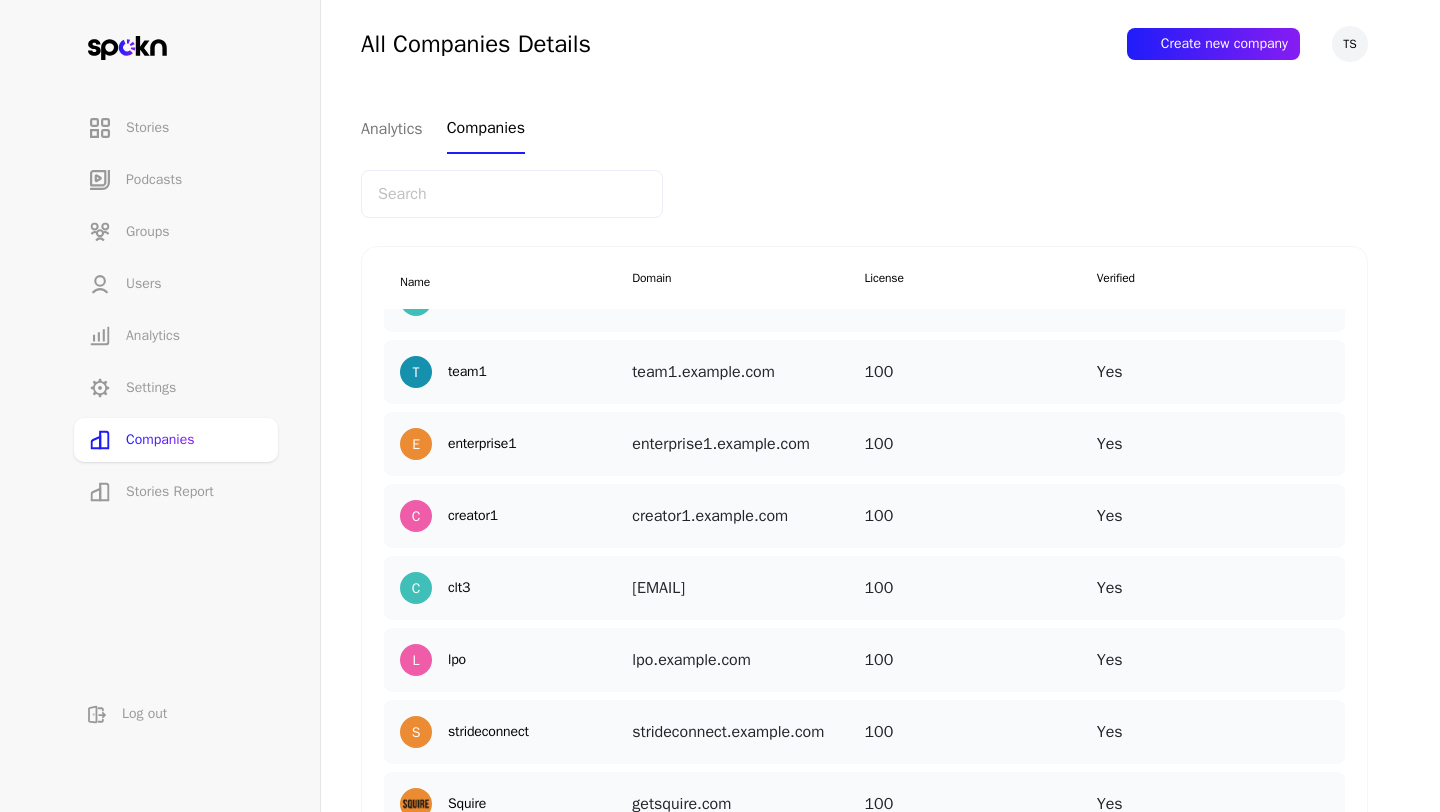 scroll, scrollTop: 0, scrollLeft: 0, axis: both 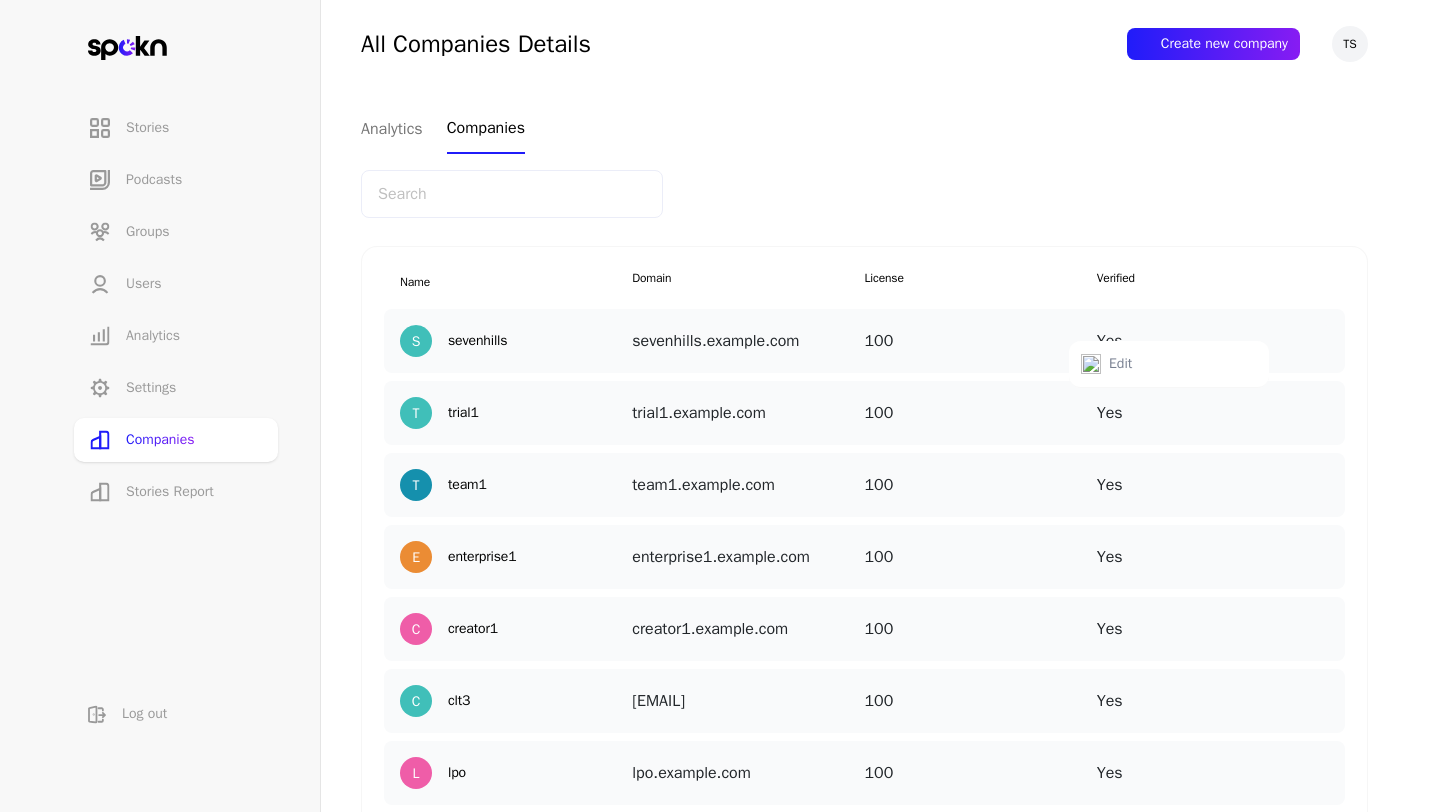 click on "Edit" at bounding box center (1169, 364) 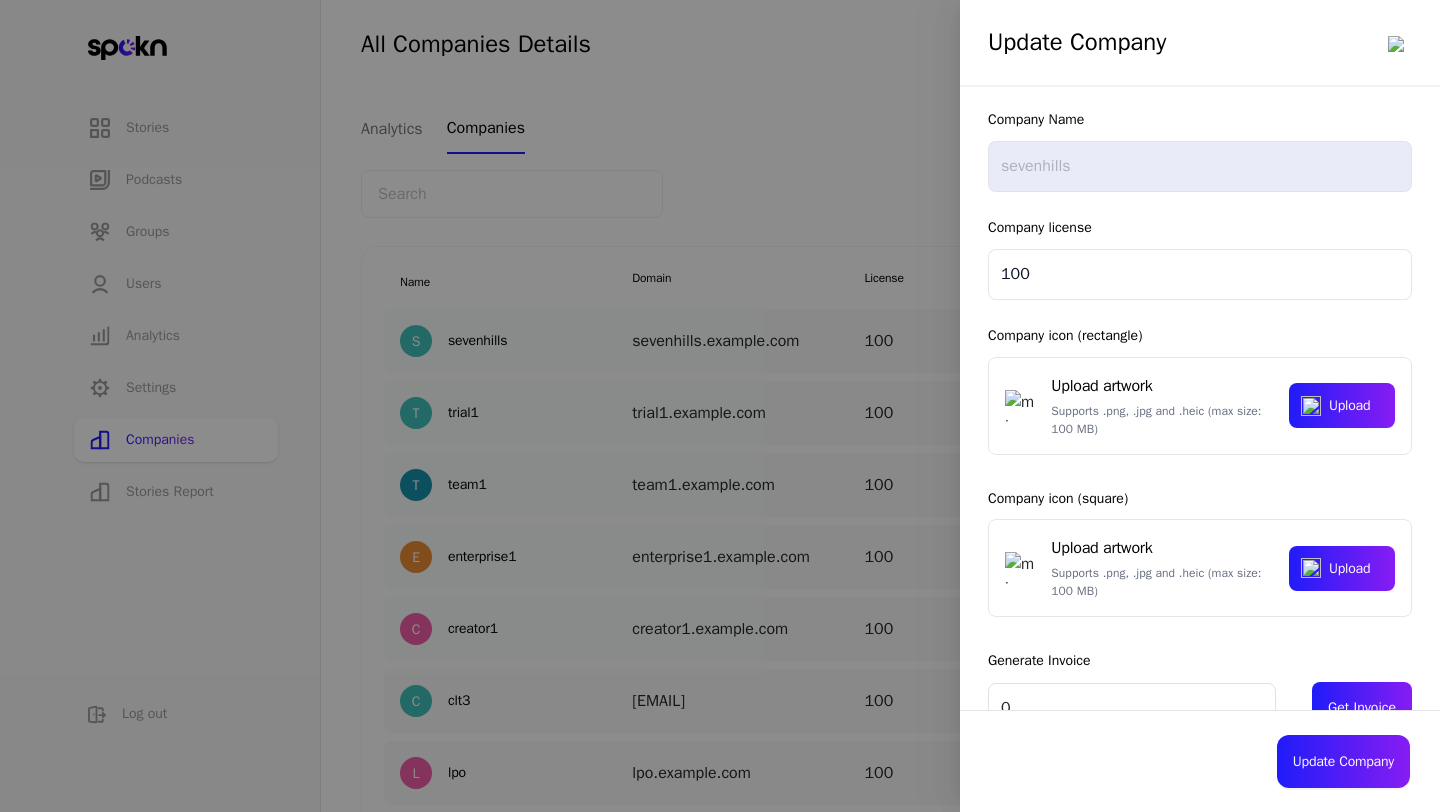 click at bounding box center (720, 406) 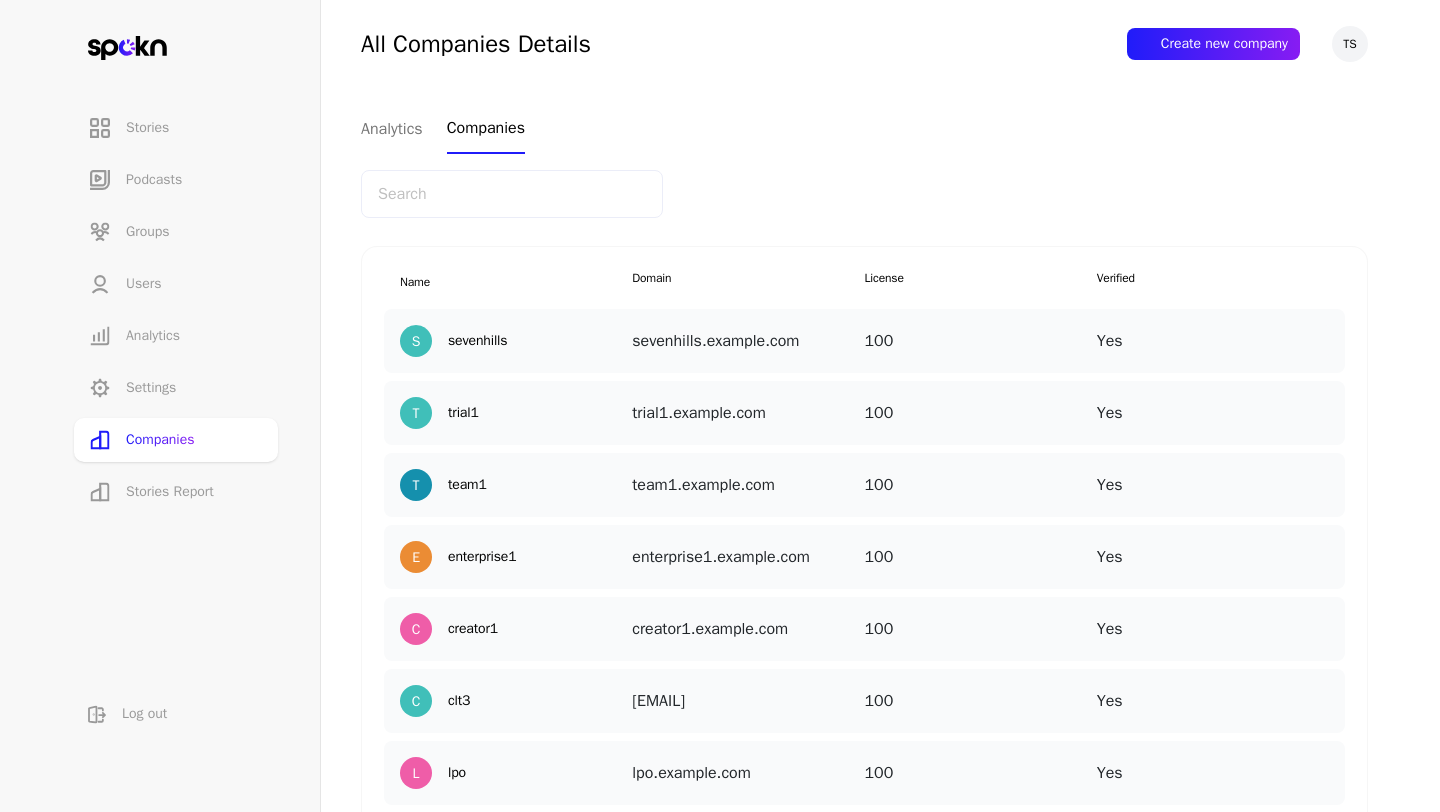 click at bounding box center (1325, 397) 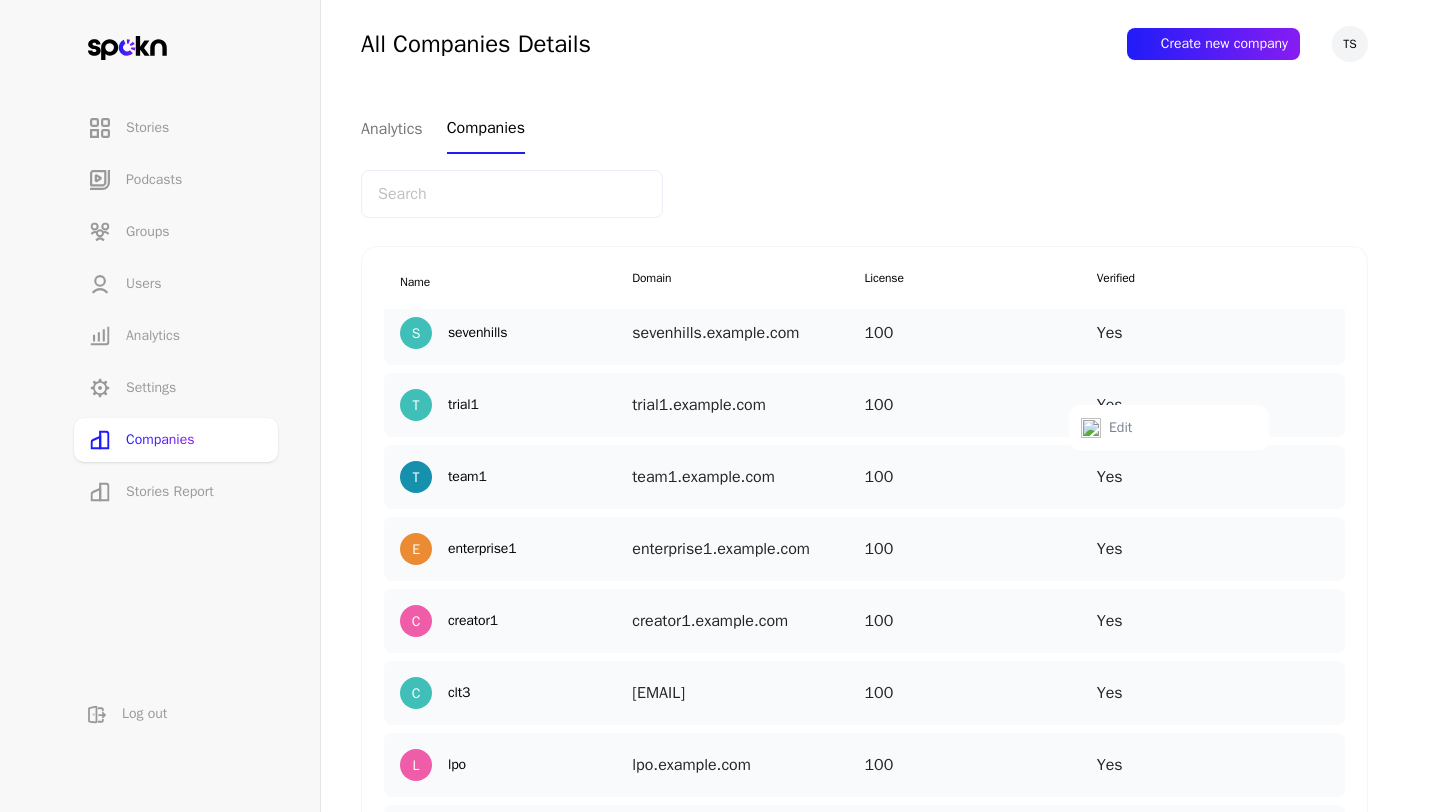scroll, scrollTop: 0, scrollLeft: 0, axis: both 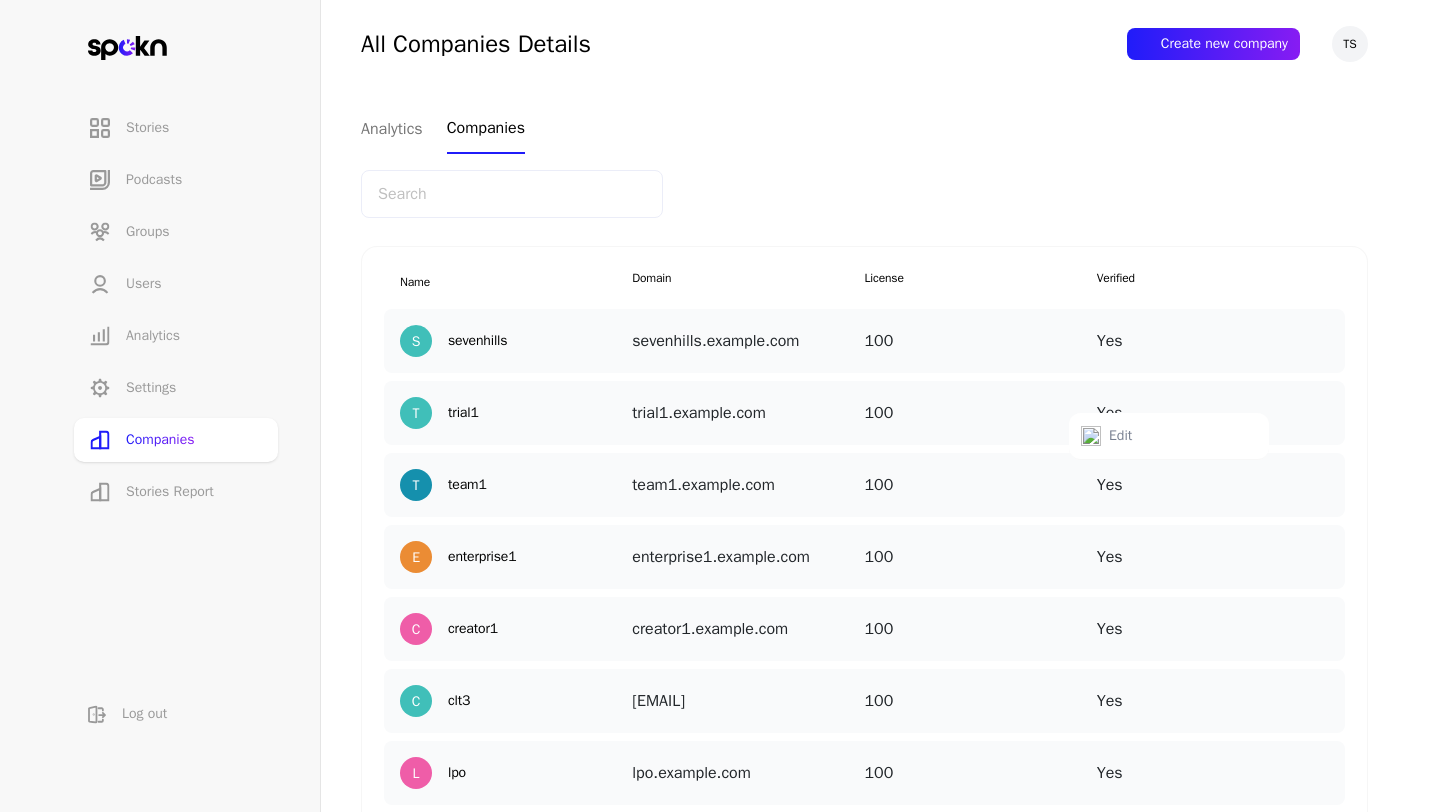 click on "Name Domain License Verified S sevenhills sevenhills.church 100 Yes Edit T trial1 trial1.test 100 Yes Edit T team1 team1.test 100 Yes E enterprise1 enterprise1.test 100 Yes C creator1 creator1.test 100 Yes C clt3 clt3.com 100 Yes L lpo lpo.test 100 Yes S strideconnect strideconnect.com 100 Yes Squire getsquire.com 100 Yes S sisucg sisucg.com 100 Yes T trial trial.com 100 Yes FI First Student, Inc. firststudentinc.com 100 Yes F ford ford.com 100 Yes First Student firstgroup.com 100 Yes A acme1280 acme1280.com 100 Yes A acme acme.acme1280 100 Yes A acmeeee acmeeee.demo 100 Yes A acme acme.test 100 Yes S semedah semedah.com 100 Yes M metrolinx metrolinx.com 100 Yes" at bounding box center (864, 726) 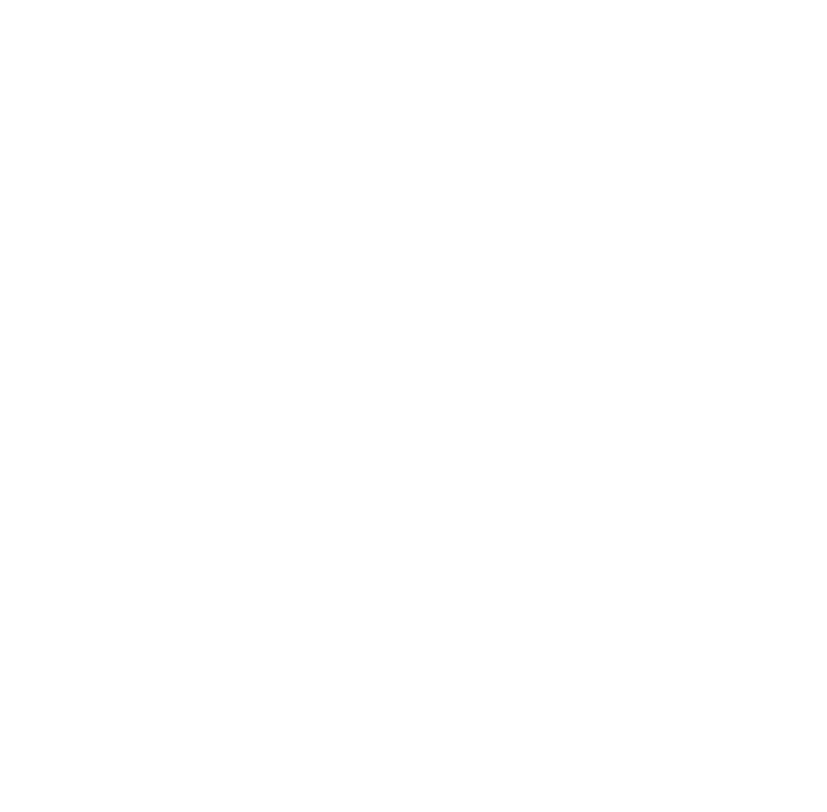 scroll, scrollTop: 0, scrollLeft: 0, axis: both 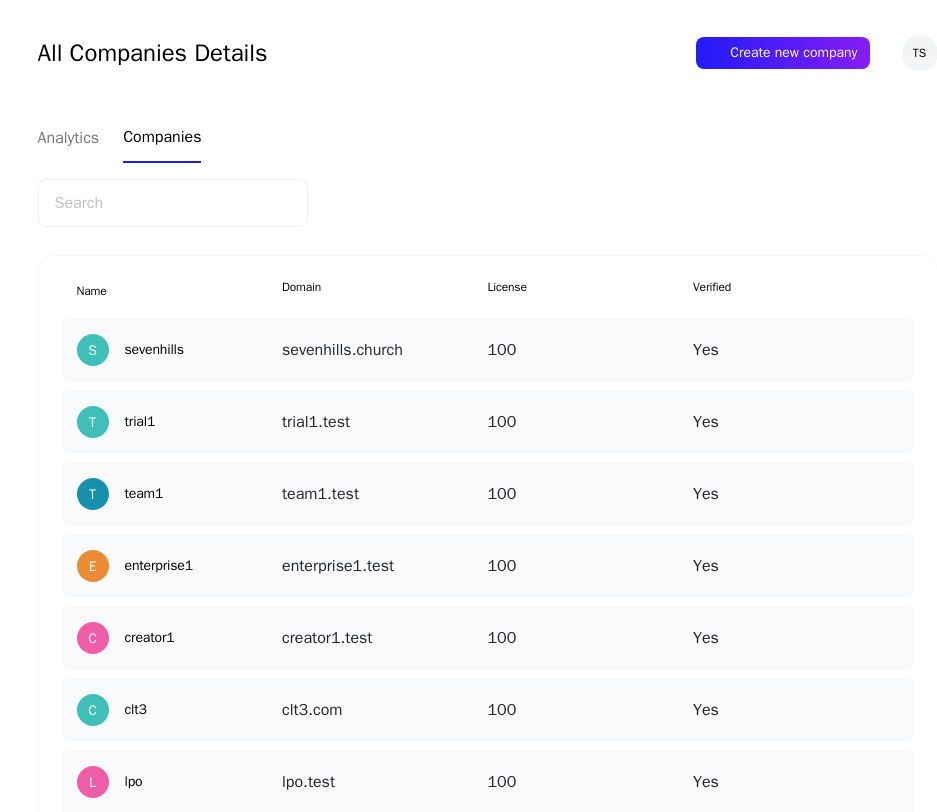 click at bounding box center (895, 478) 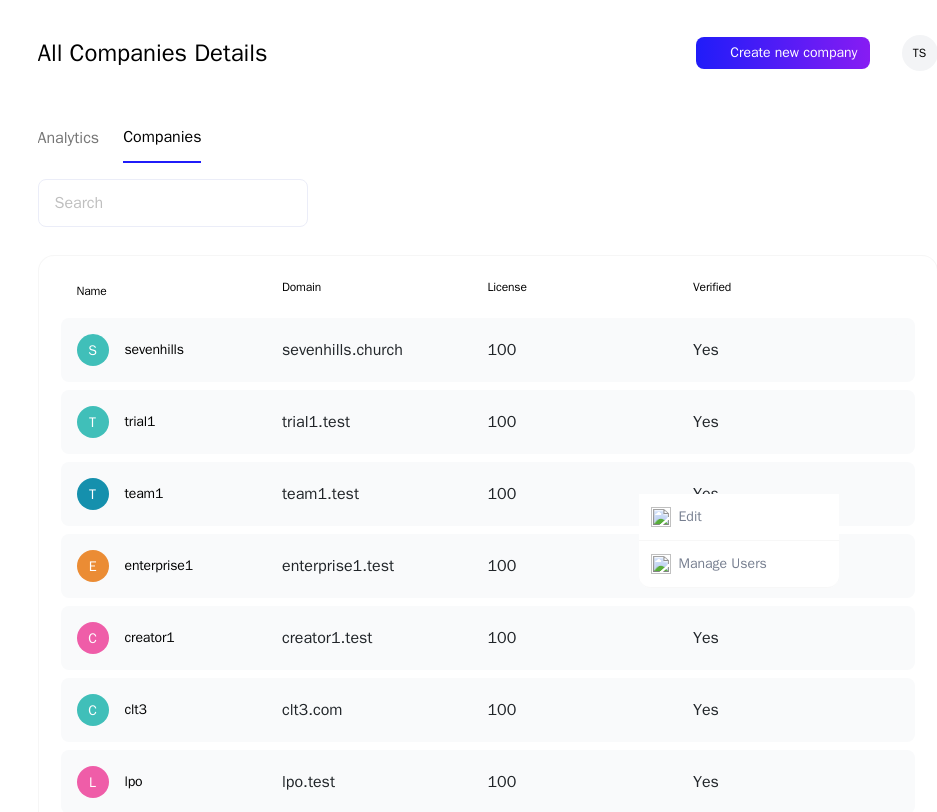 click on "Manage Users" at bounding box center (723, 564) 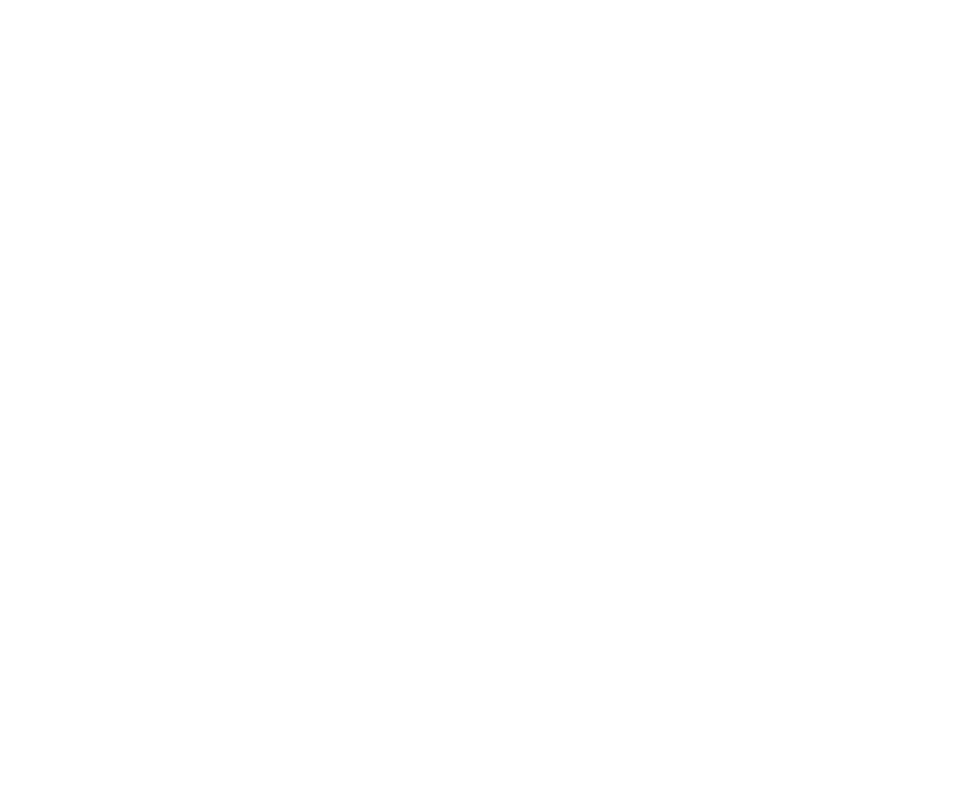 scroll, scrollTop: 0, scrollLeft: 0, axis: both 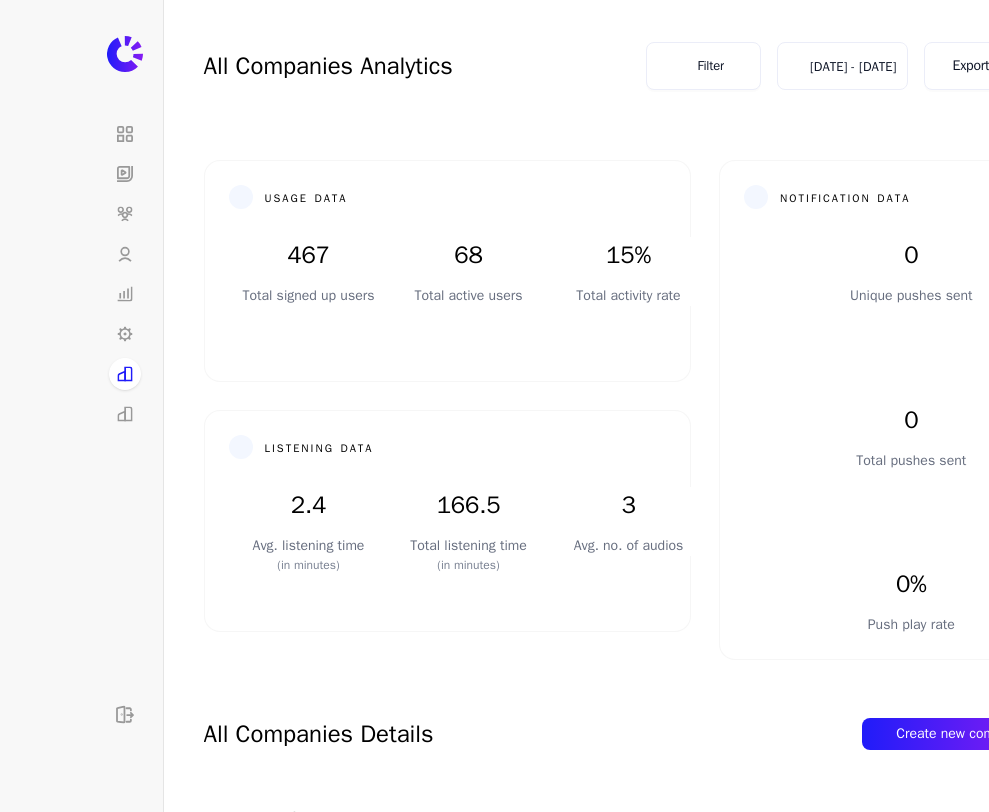 click 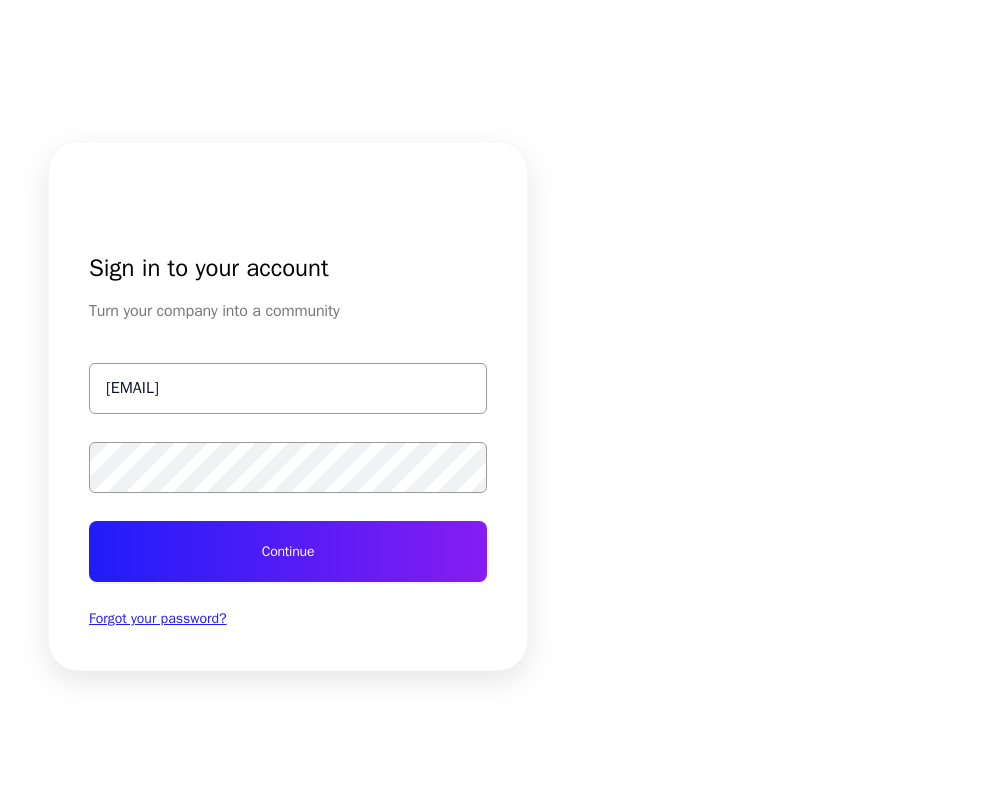 click on "[EMAIL]" at bounding box center (288, 388) 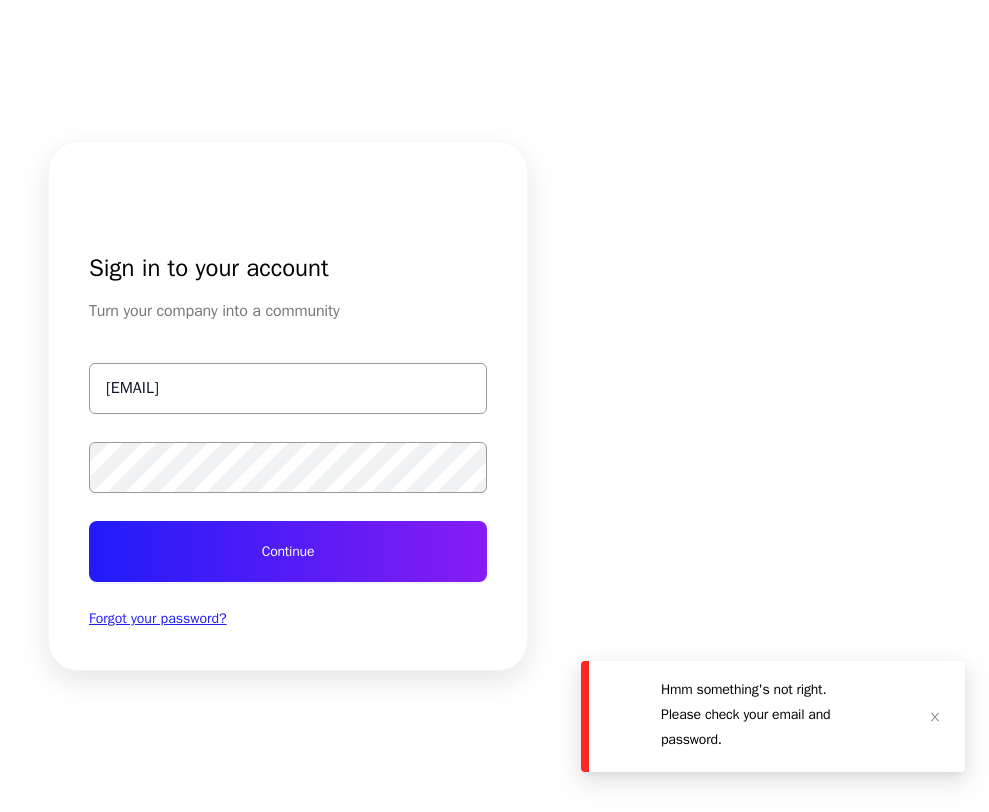 click on "[EMAIL]" at bounding box center (288, 388) 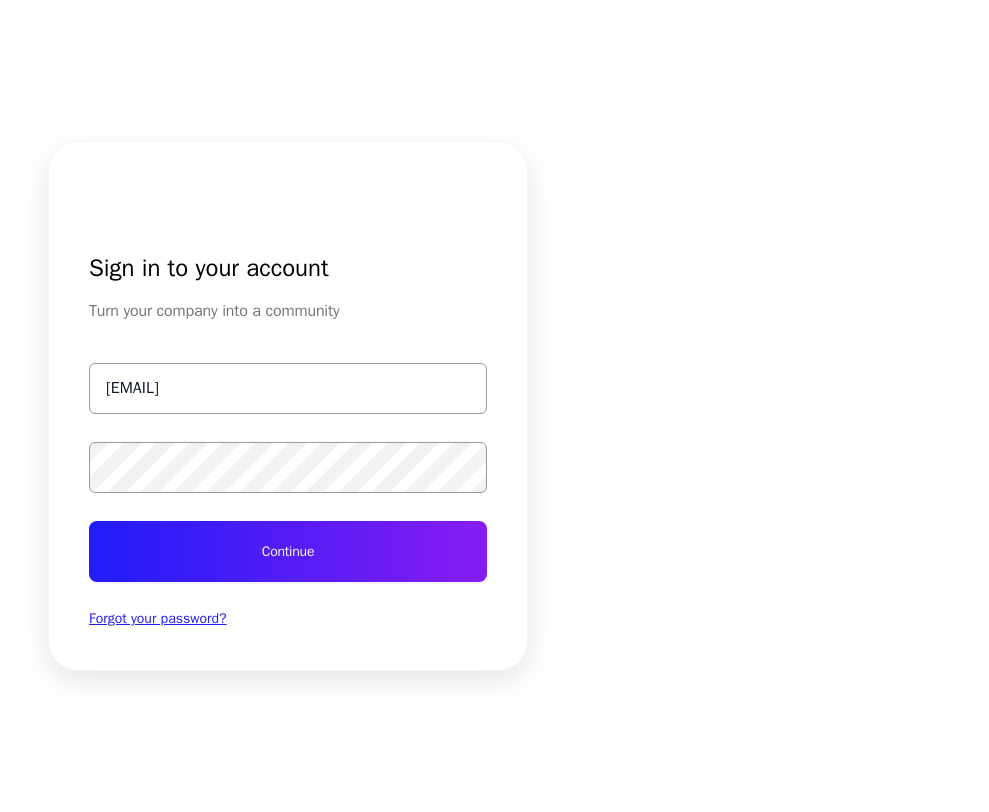 click on "Continue" at bounding box center (288, 551) 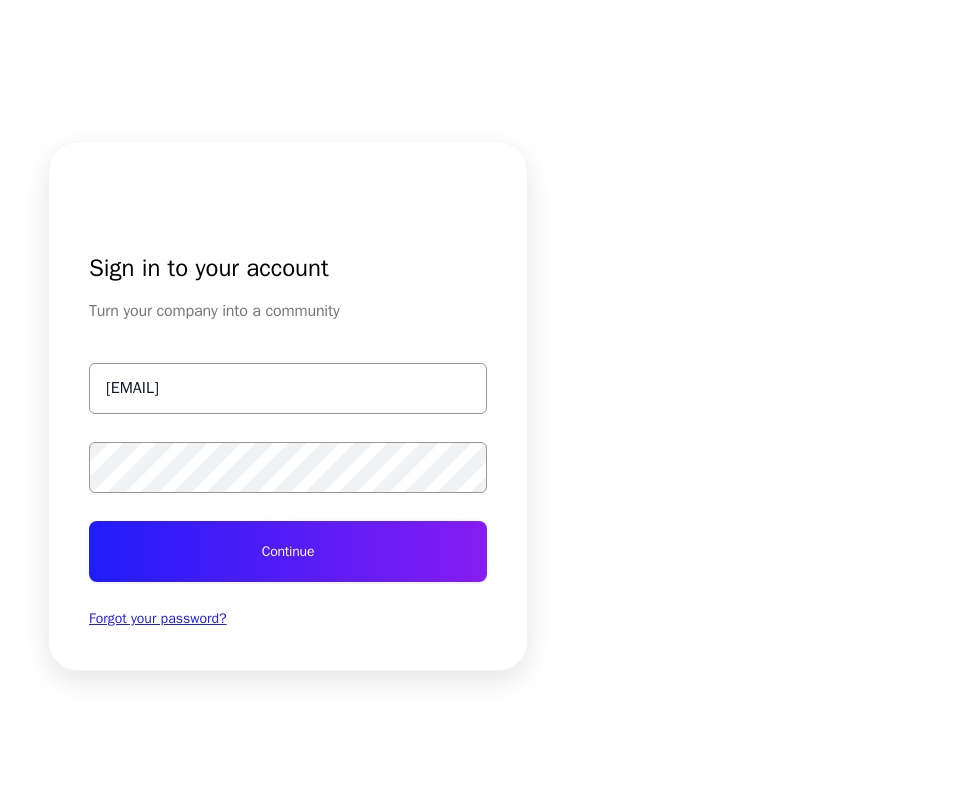 click on "Continue" at bounding box center [288, 551] 